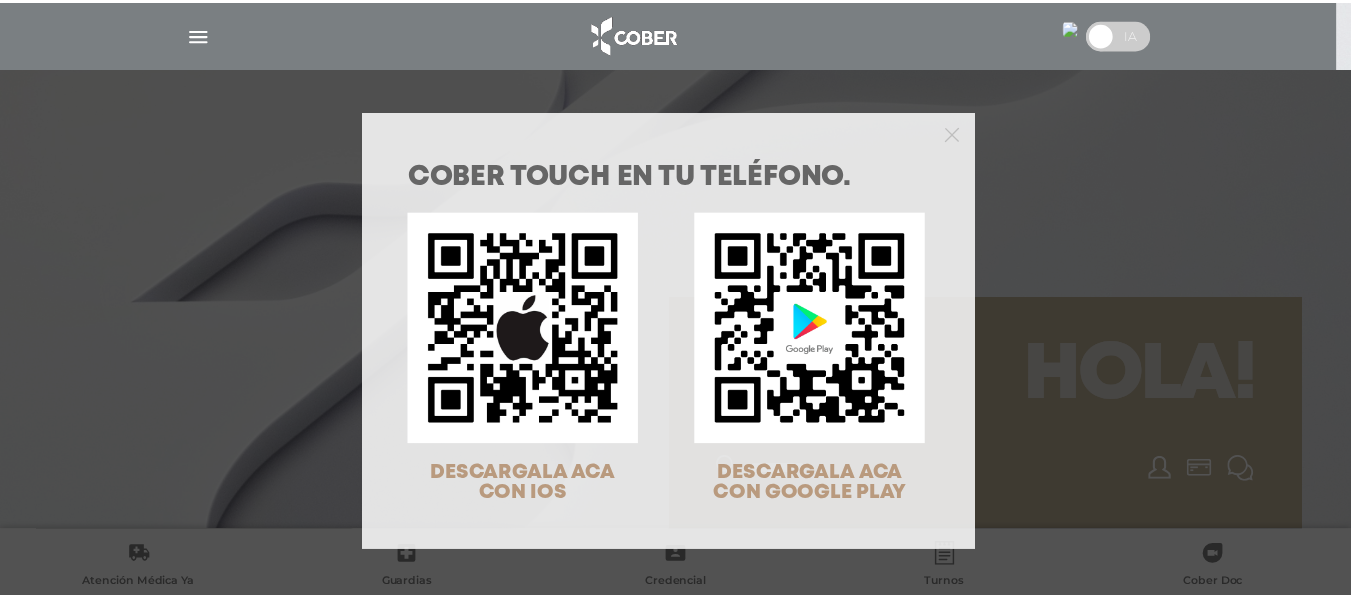 scroll, scrollTop: 0, scrollLeft: 0, axis: both 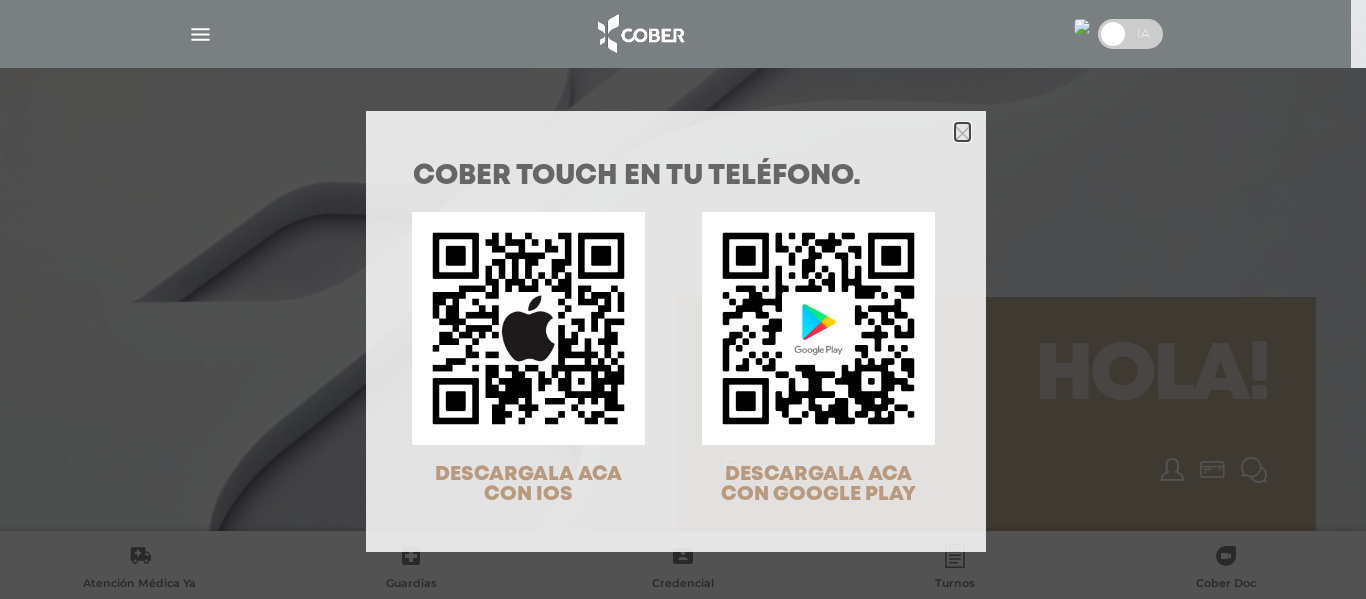 click 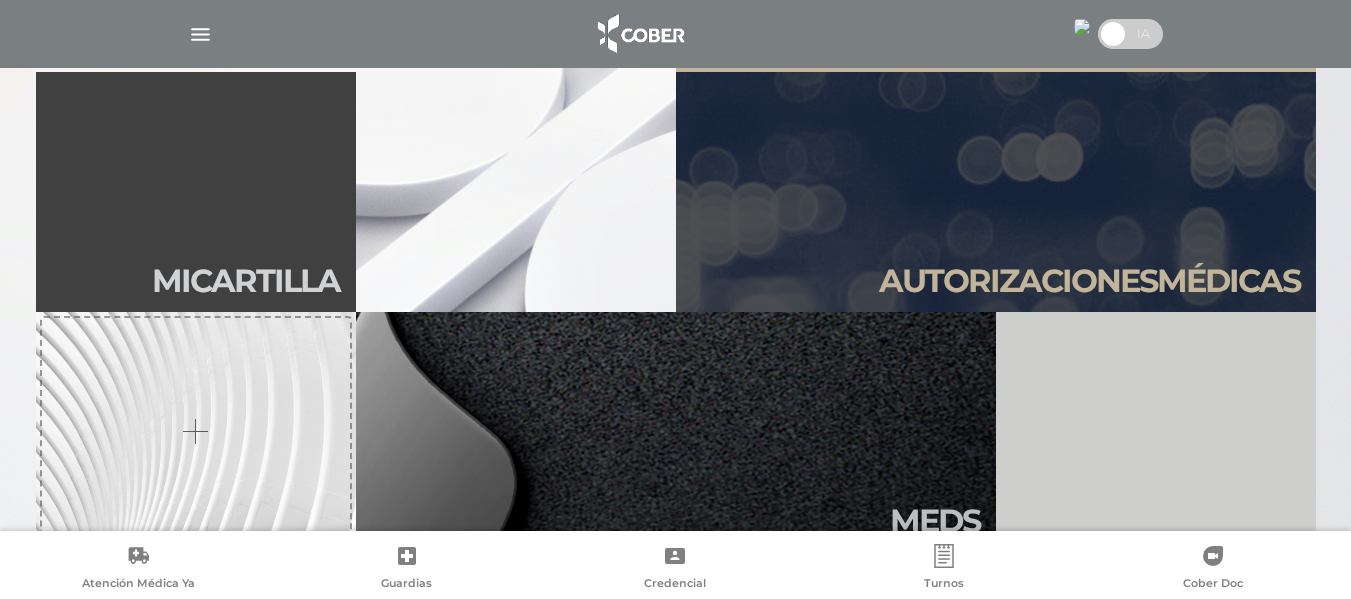 scroll, scrollTop: 461, scrollLeft: 0, axis: vertical 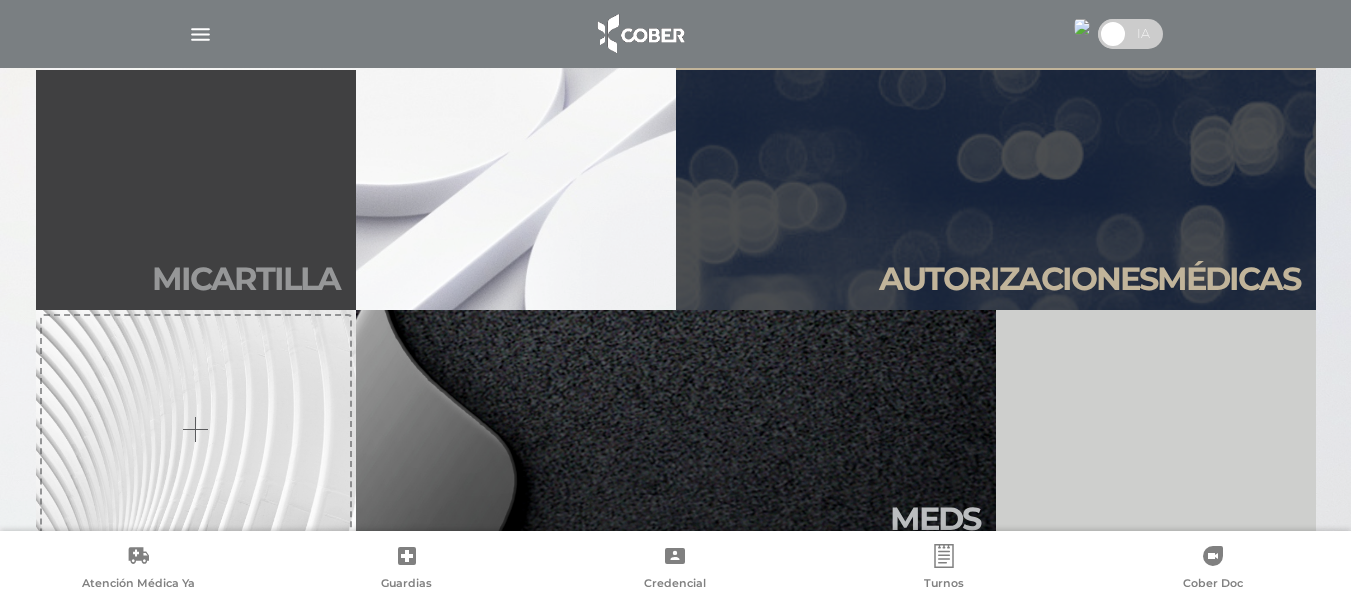 click on "Mi  car tilla" at bounding box center [196, 190] 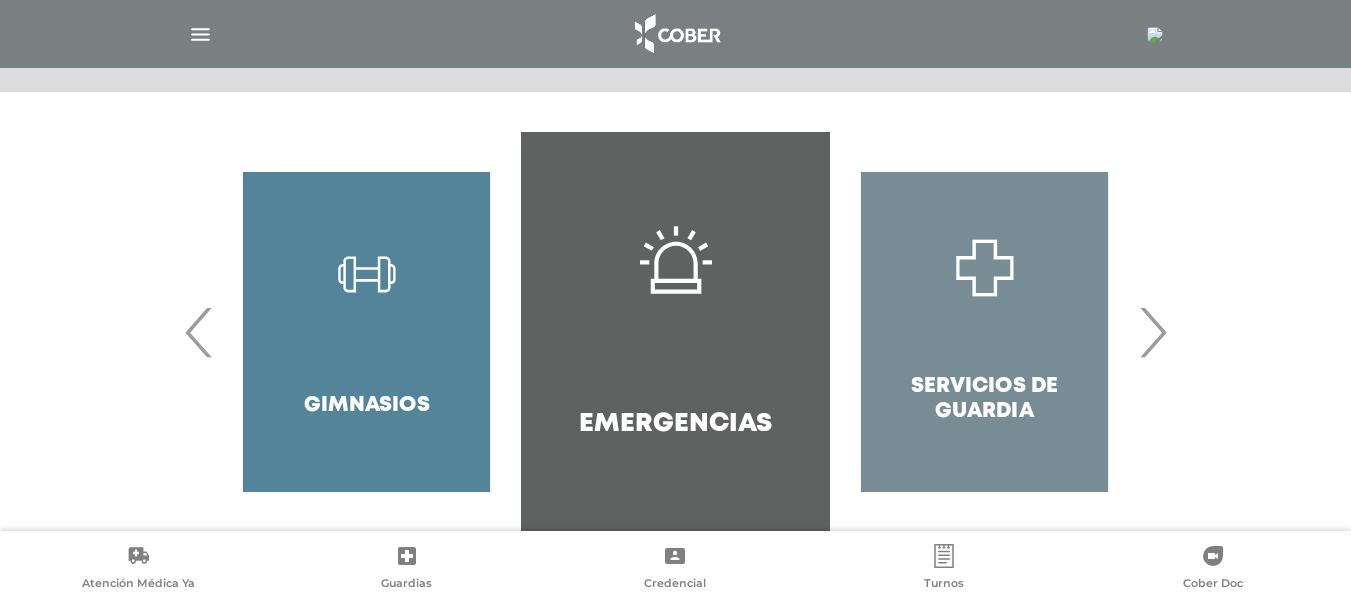 scroll, scrollTop: 388, scrollLeft: 0, axis: vertical 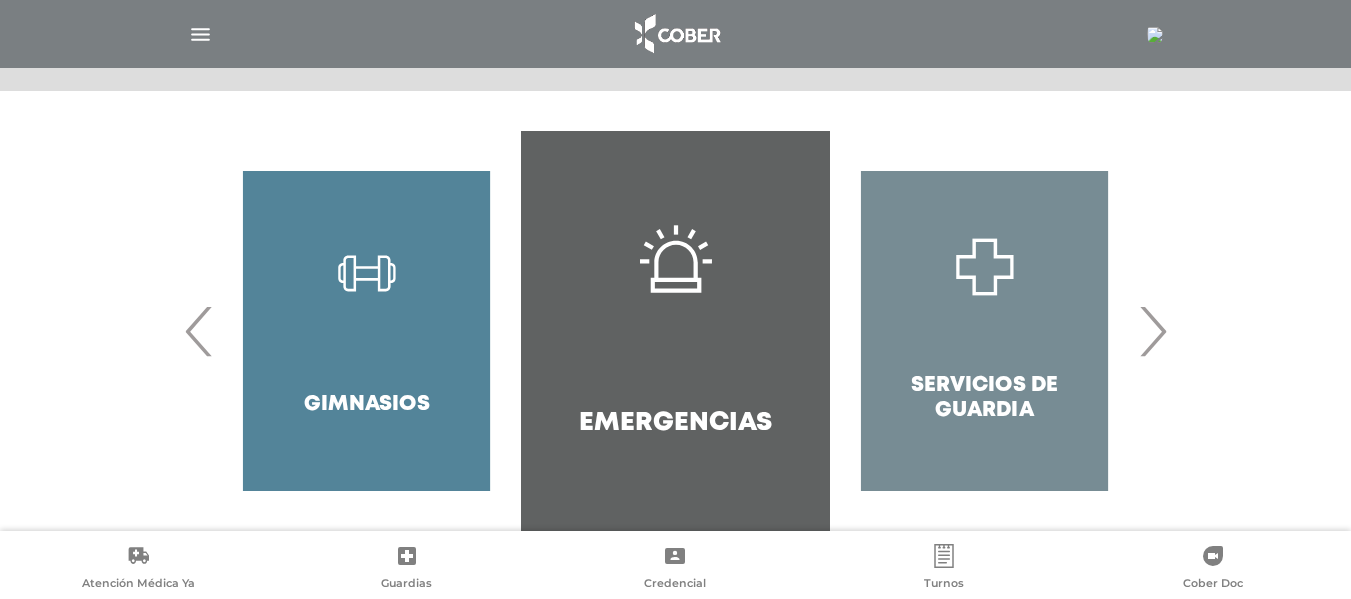 click on "›" at bounding box center (1152, 331) 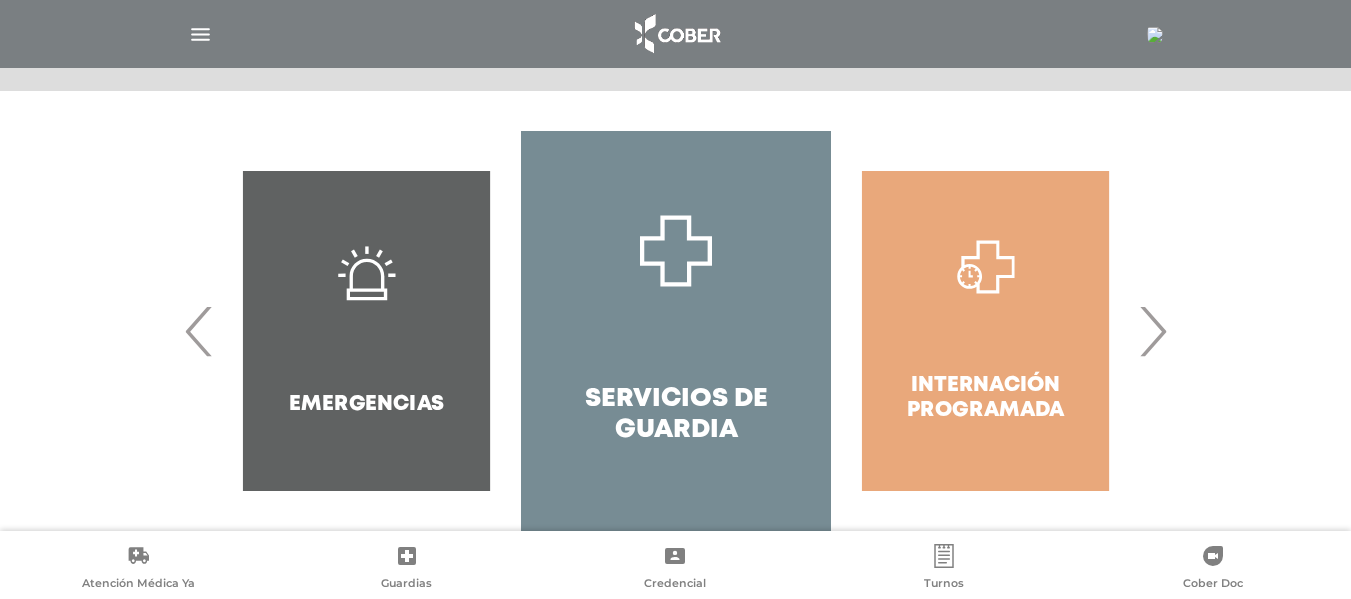 click on "›" at bounding box center (1152, 331) 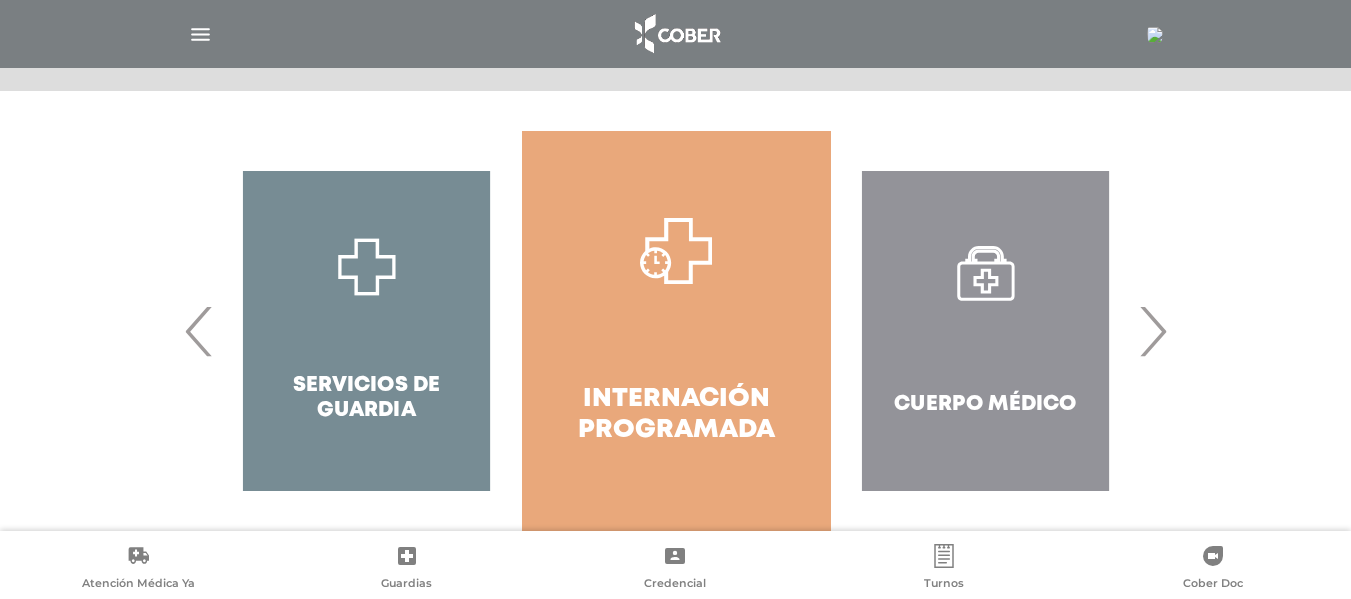 click on "›" at bounding box center (1152, 331) 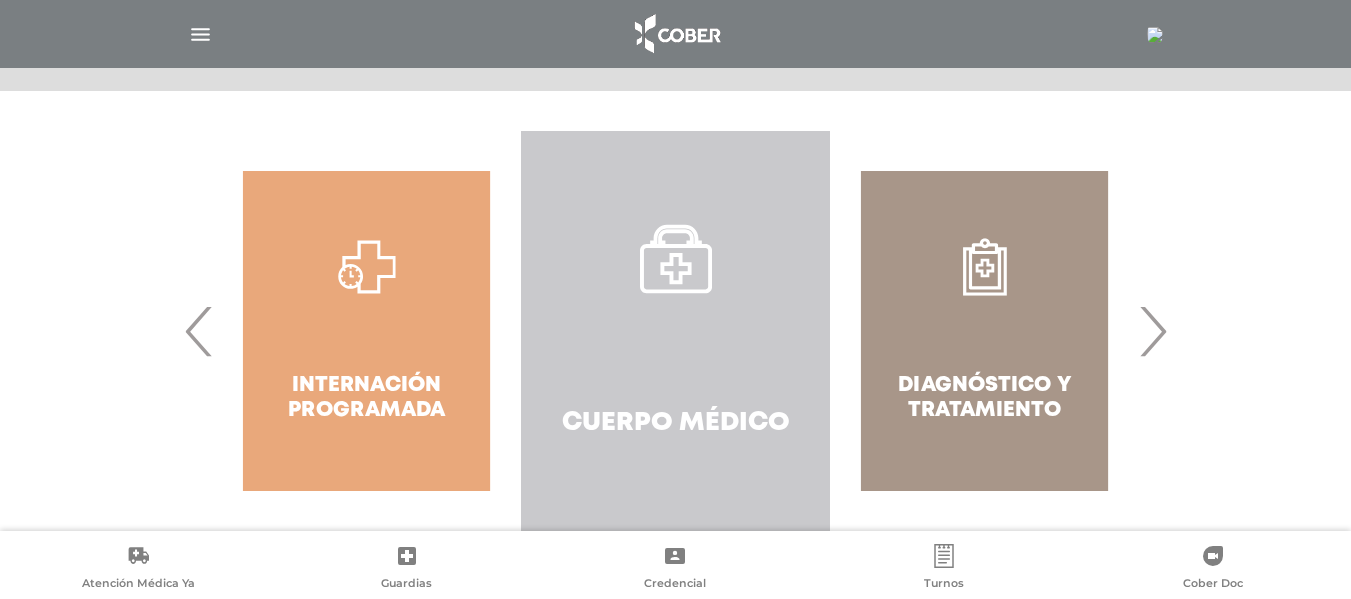 click on "Cuerpo Médico" at bounding box center (675, 331) 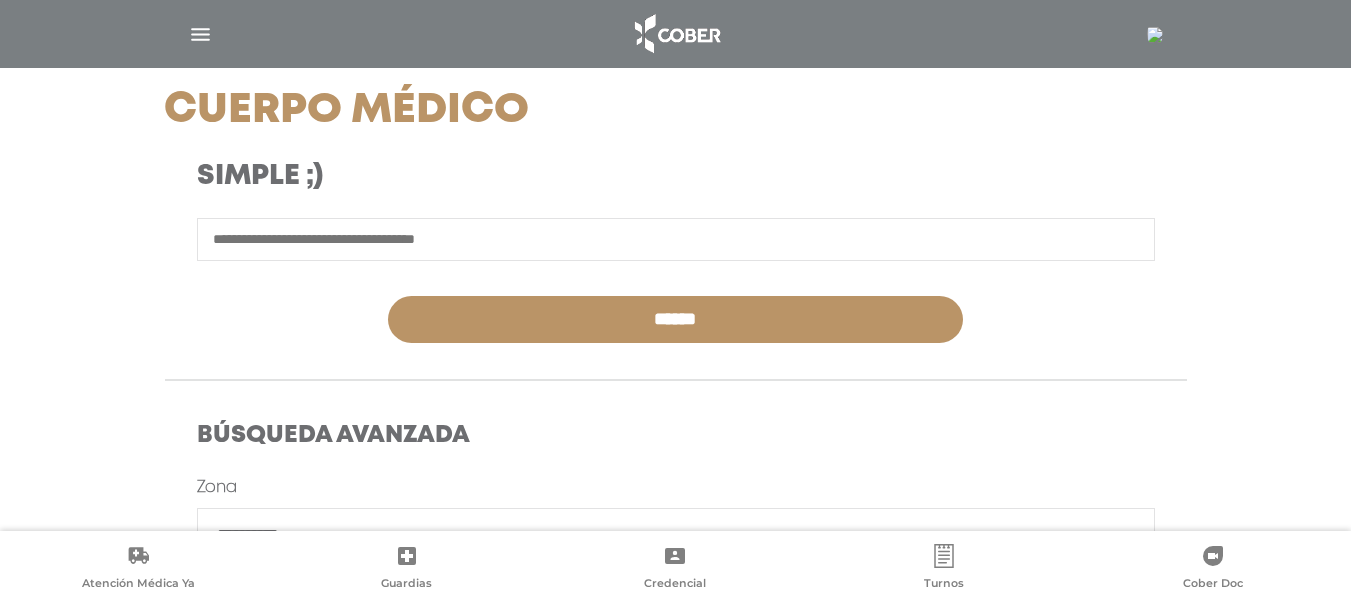 scroll, scrollTop: 272, scrollLeft: 0, axis: vertical 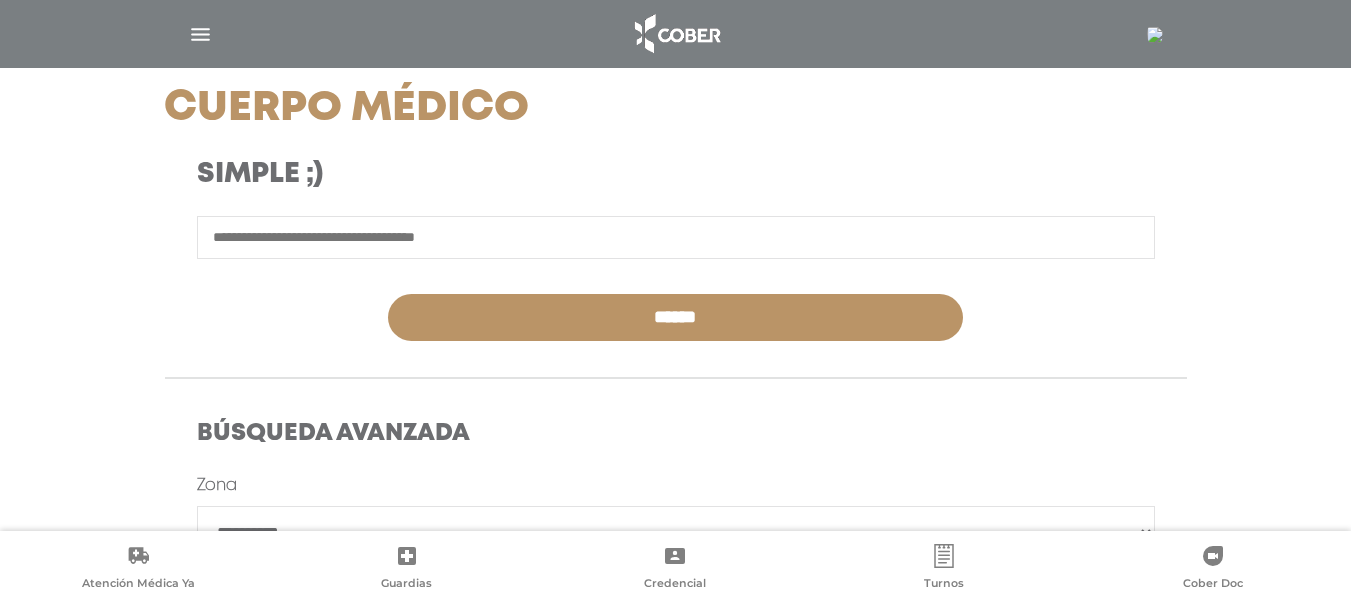 click at bounding box center [676, 237] 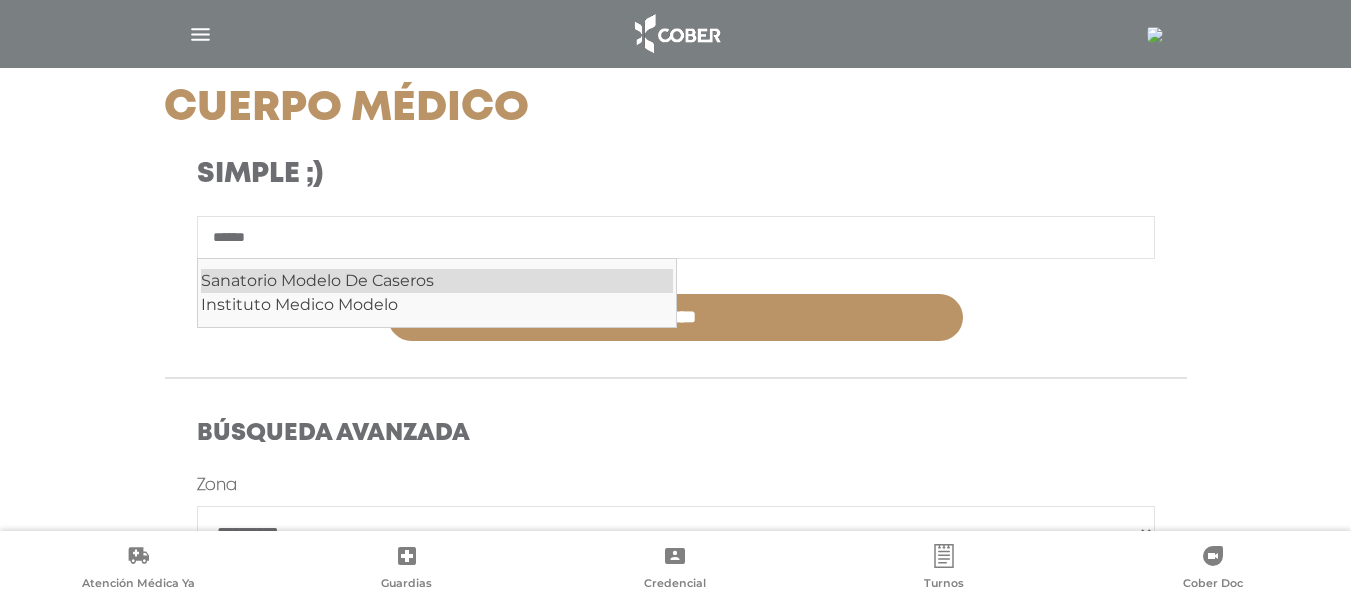 click on "Sanatorio Modelo De Caseros" at bounding box center (437, 281) 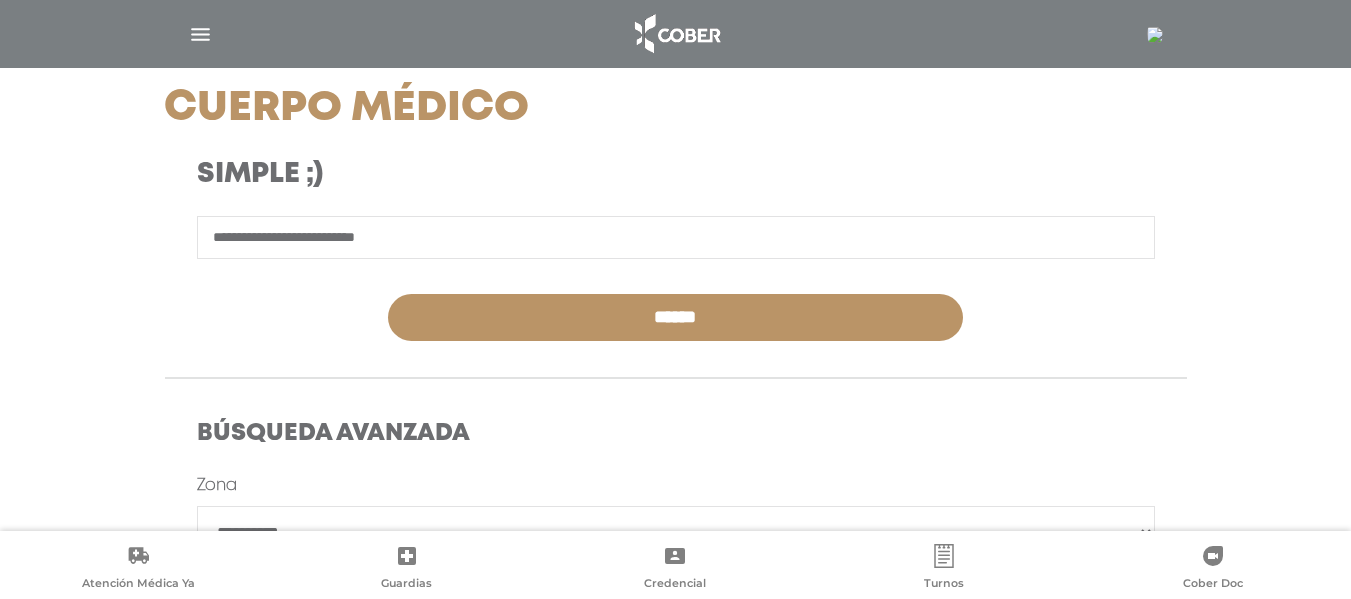 type on "**********" 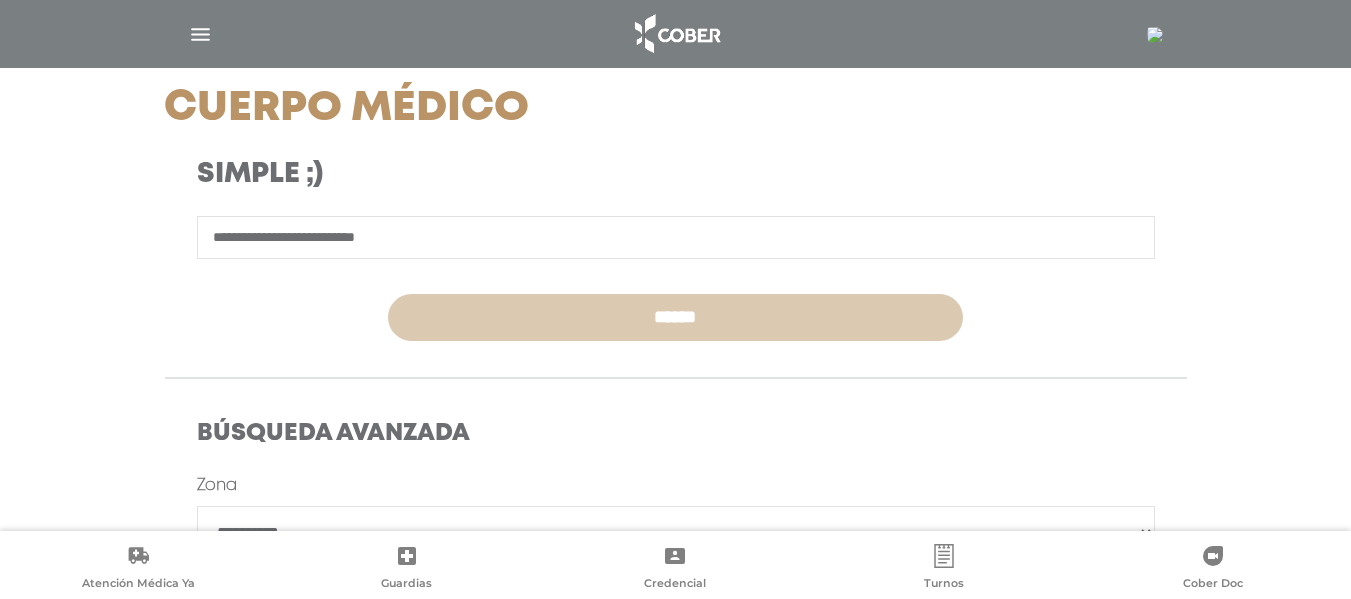 click on "******" at bounding box center [675, 317] 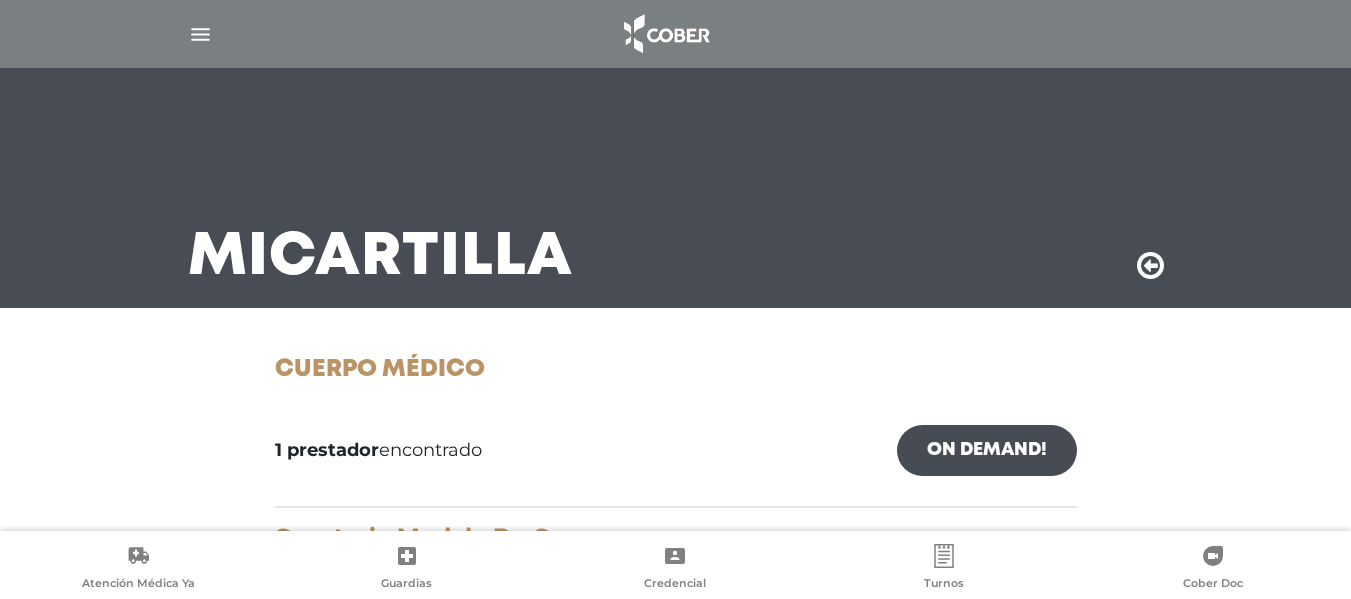 scroll, scrollTop: 242, scrollLeft: 0, axis: vertical 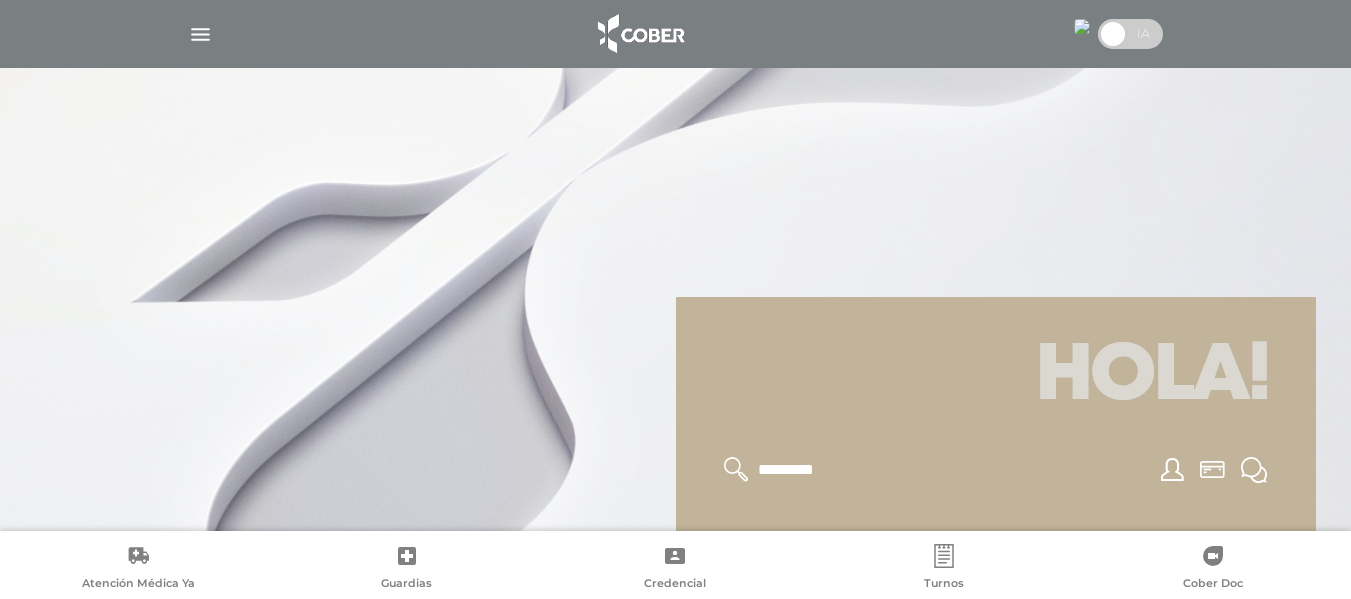click at bounding box center [1082, 27] 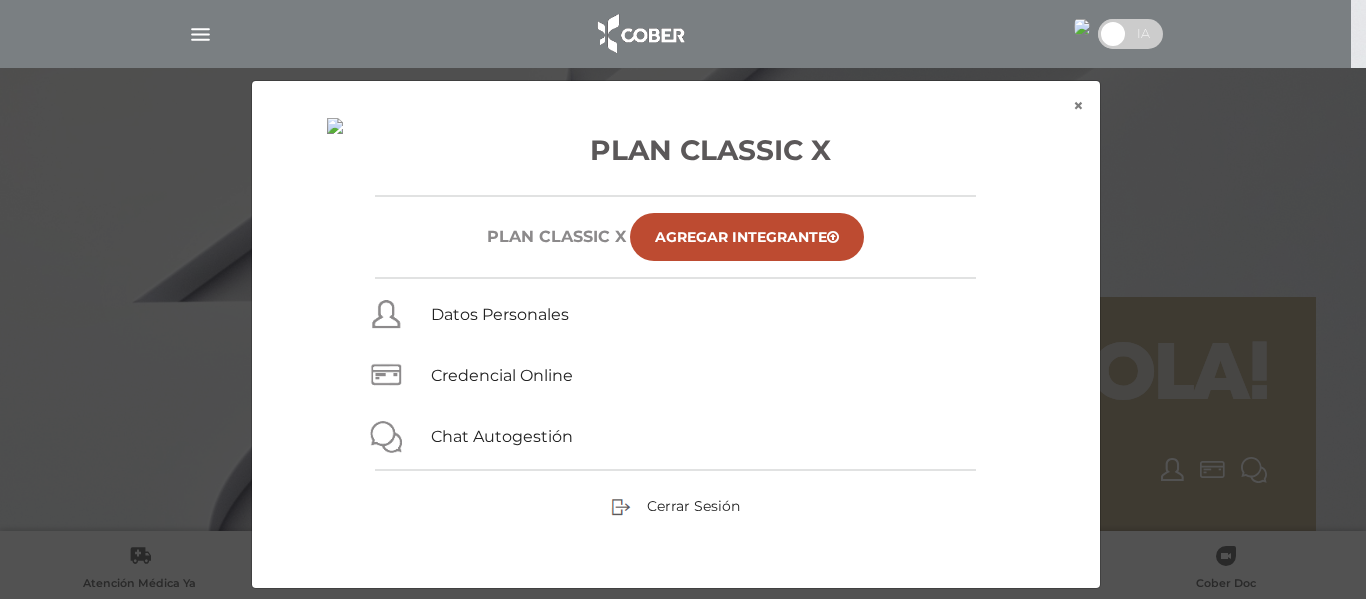 click on "×
×
Plan Classic X
Plan CLASSIC X
Agregar Integrante
Datos Personales
Credencial Online
Chat Autogestión
Cerrar Sesión" at bounding box center [683, 334] 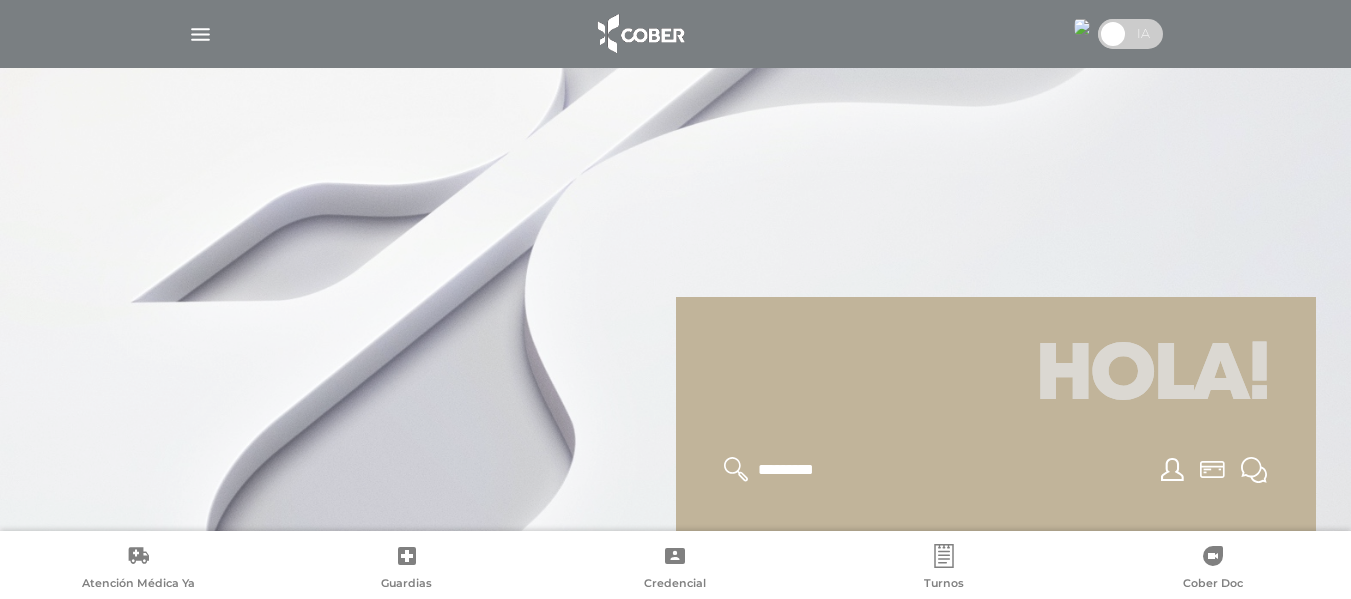 click at bounding box center (200, 34) 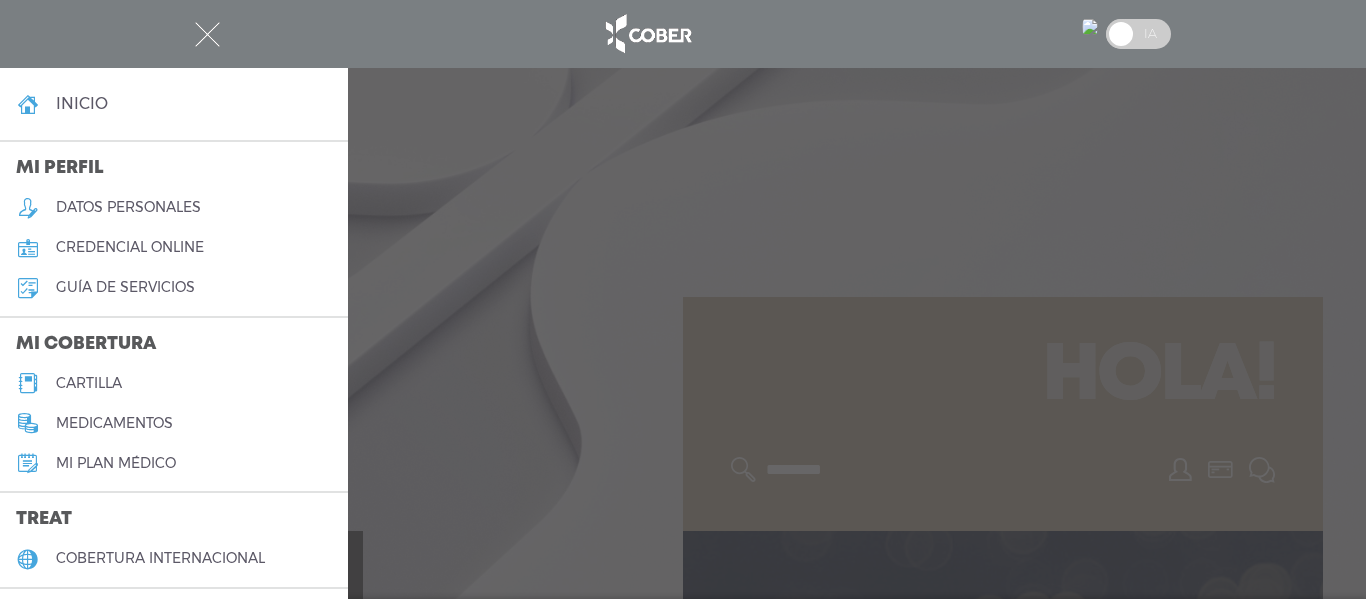 click on "cartilla" at bounding box center [89, 383] 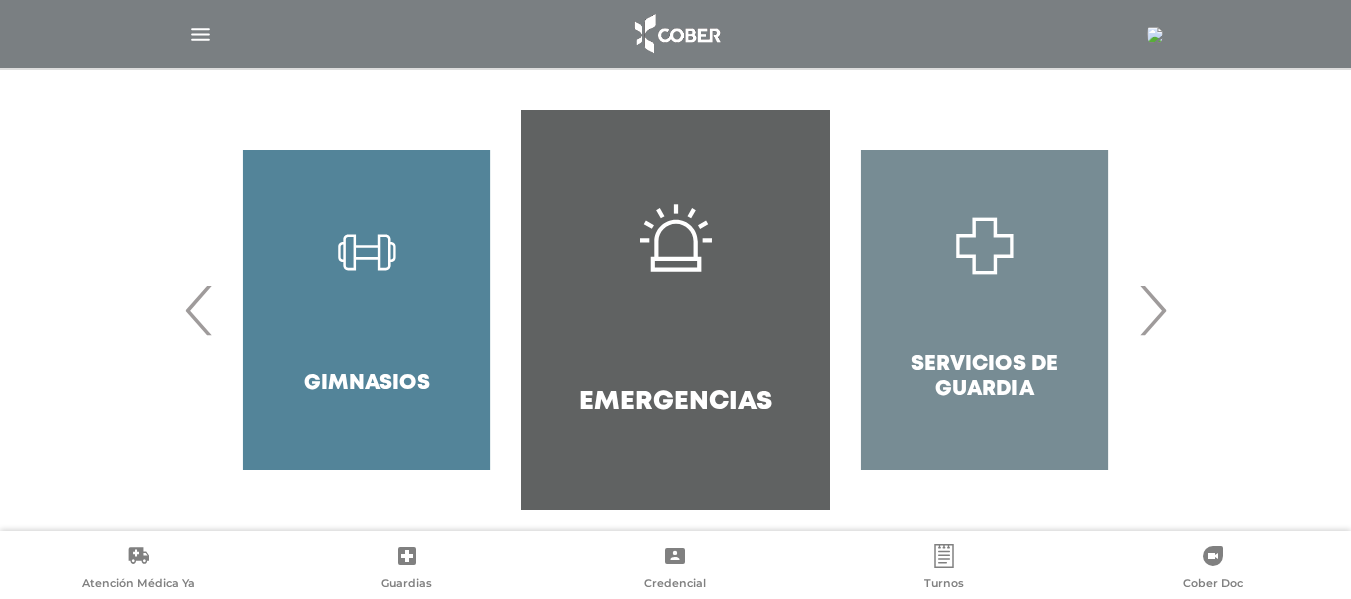 scroll, scrollTop: 428, scrollLeft: 0, axis: vertical 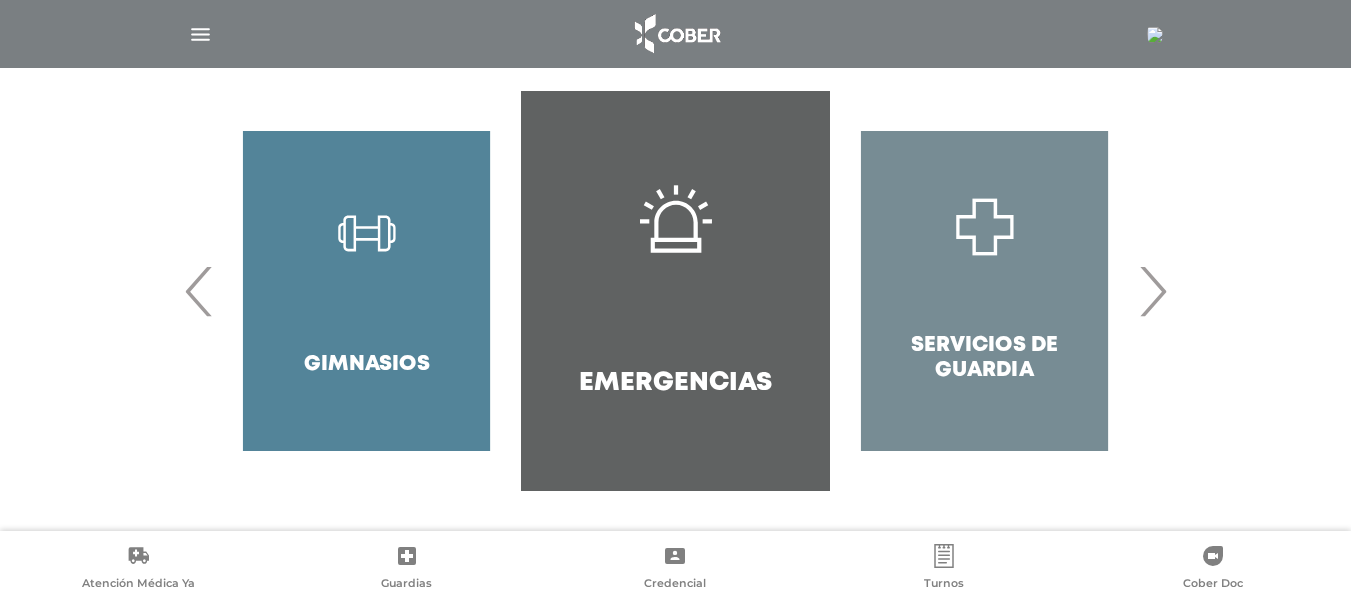 click on "›" at bounding box center [1152, 291] 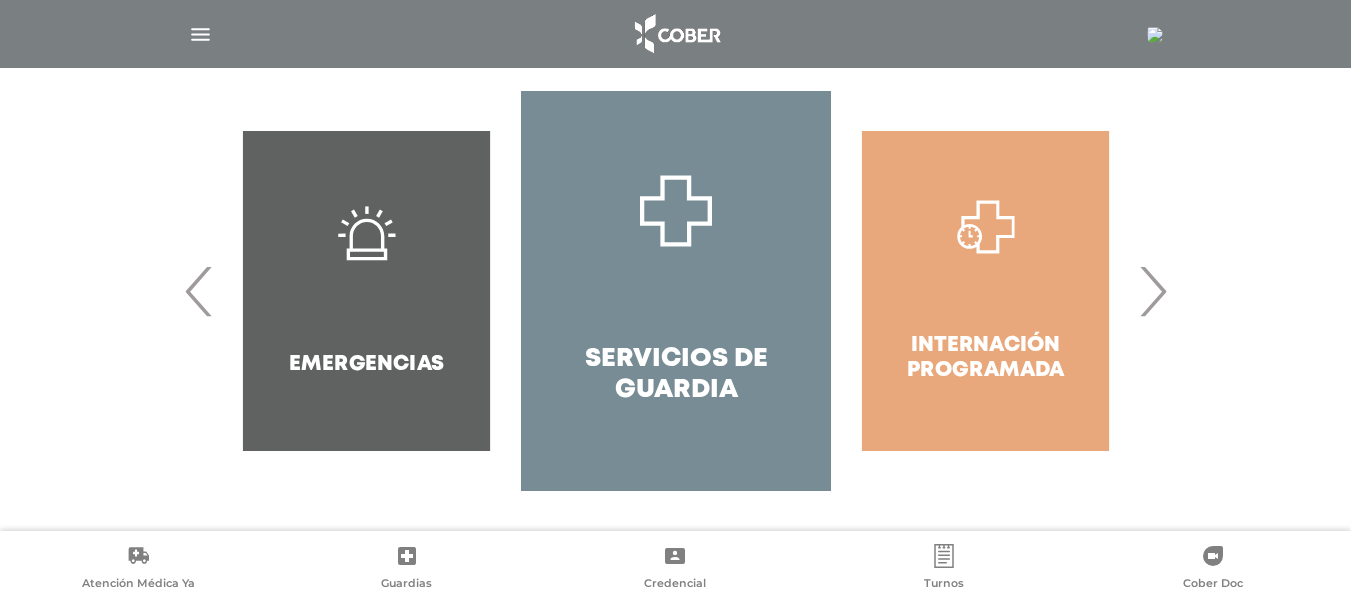 click on "›" at bounding box center [1152, 291] 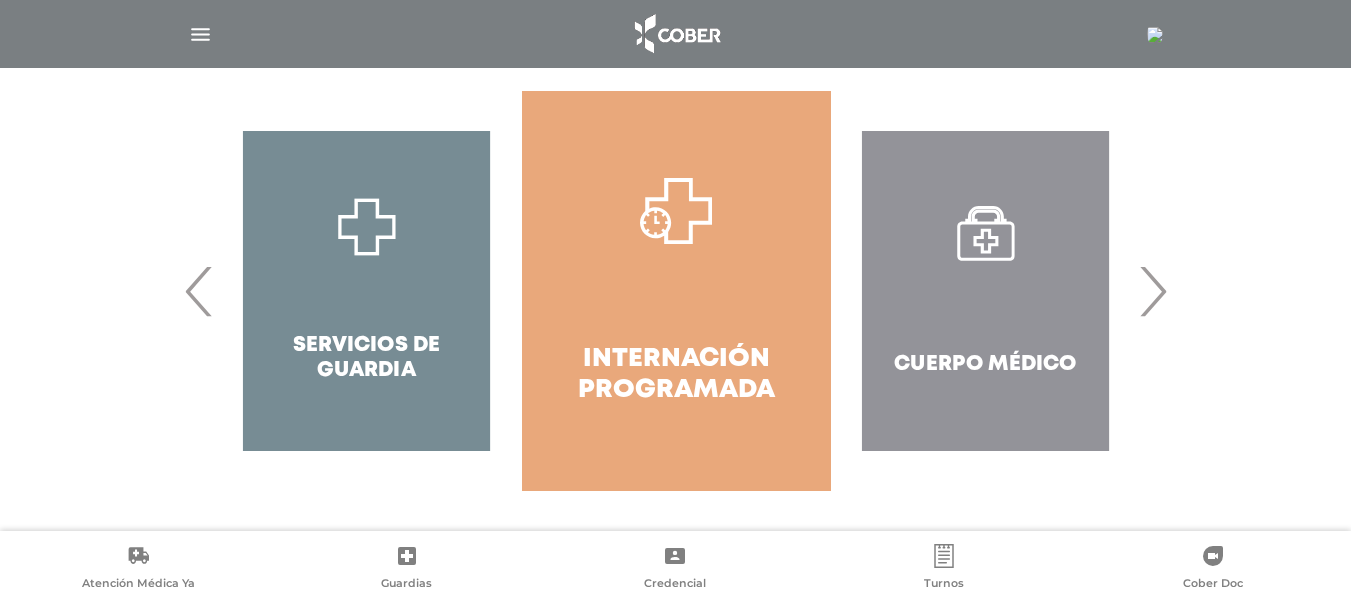 click on "›" at bounding box center [1152, 291] 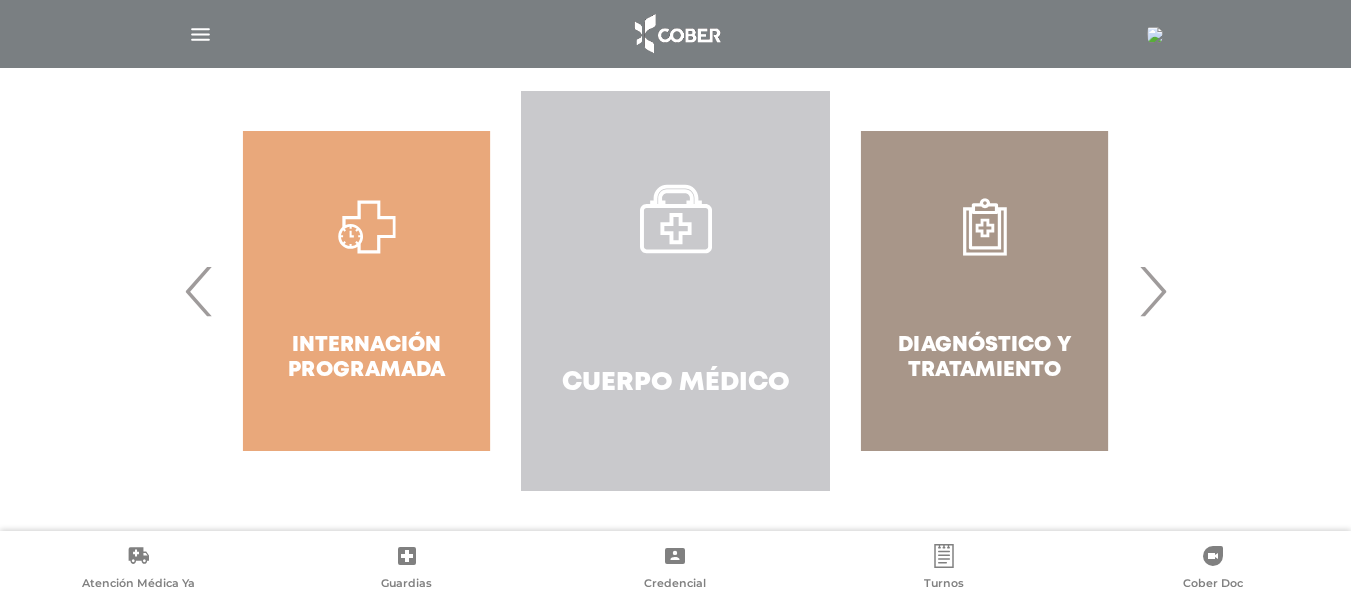 click on "Cuerpo Médico" at bounding box center (675, 291) 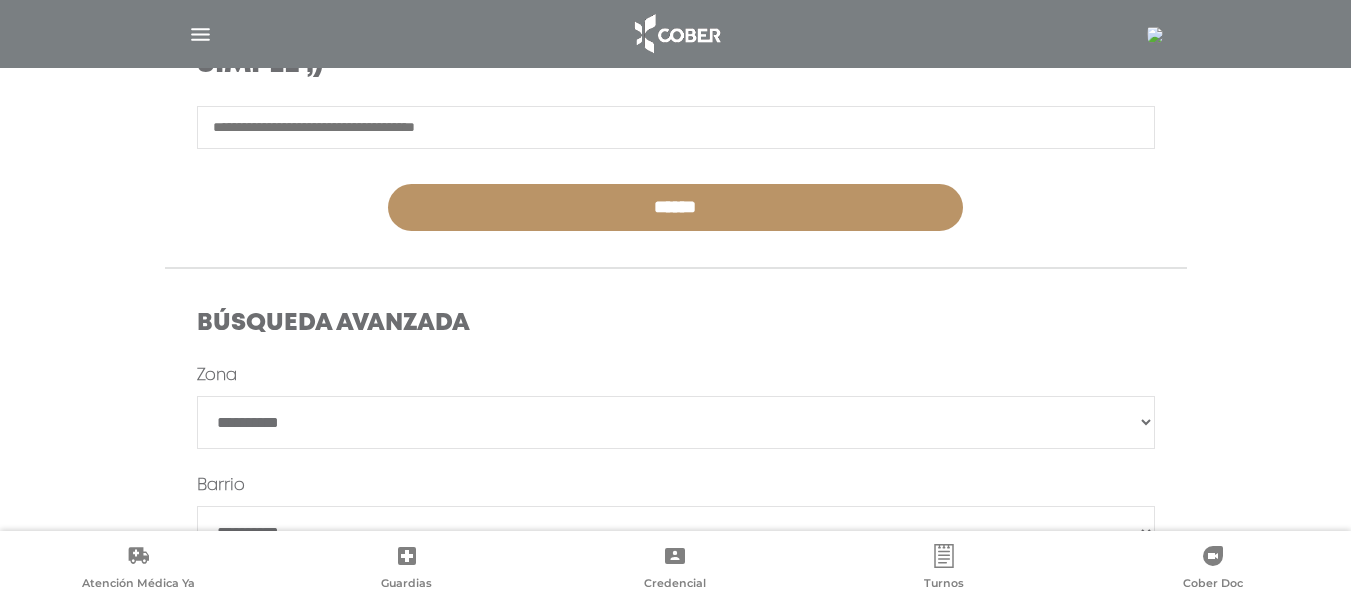 scroll, scrollTop: 383, scrollLeft: 0, axis: vertical 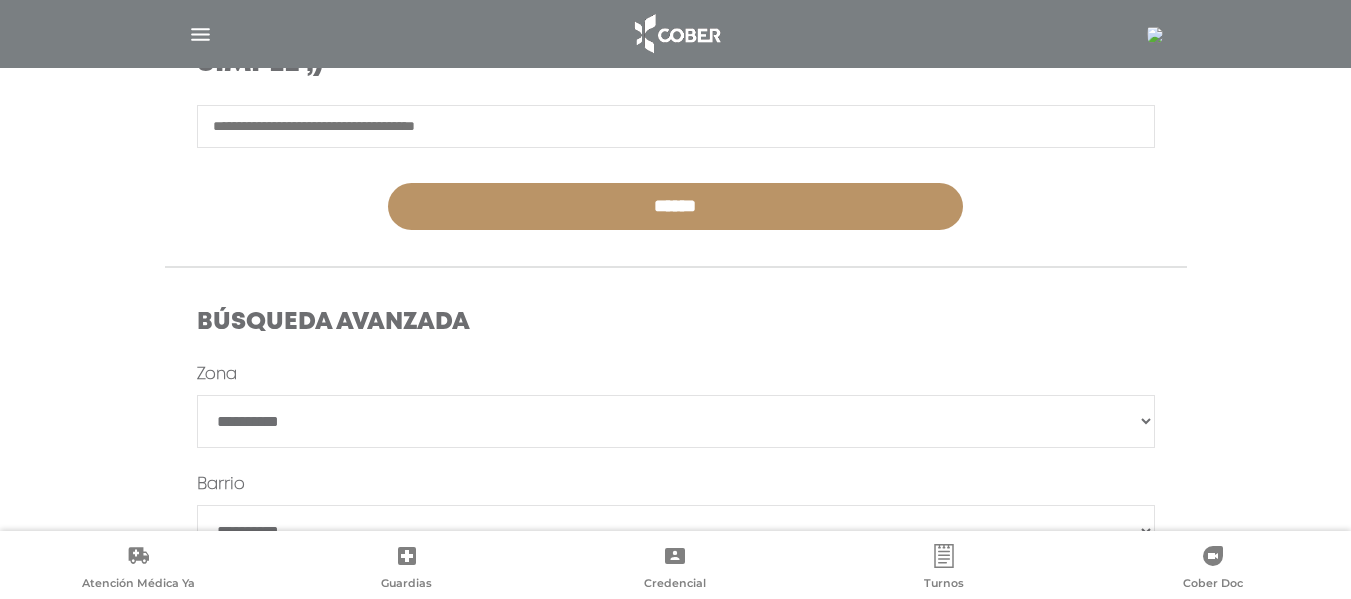 click on "**********" at bounding box center [676, 421] 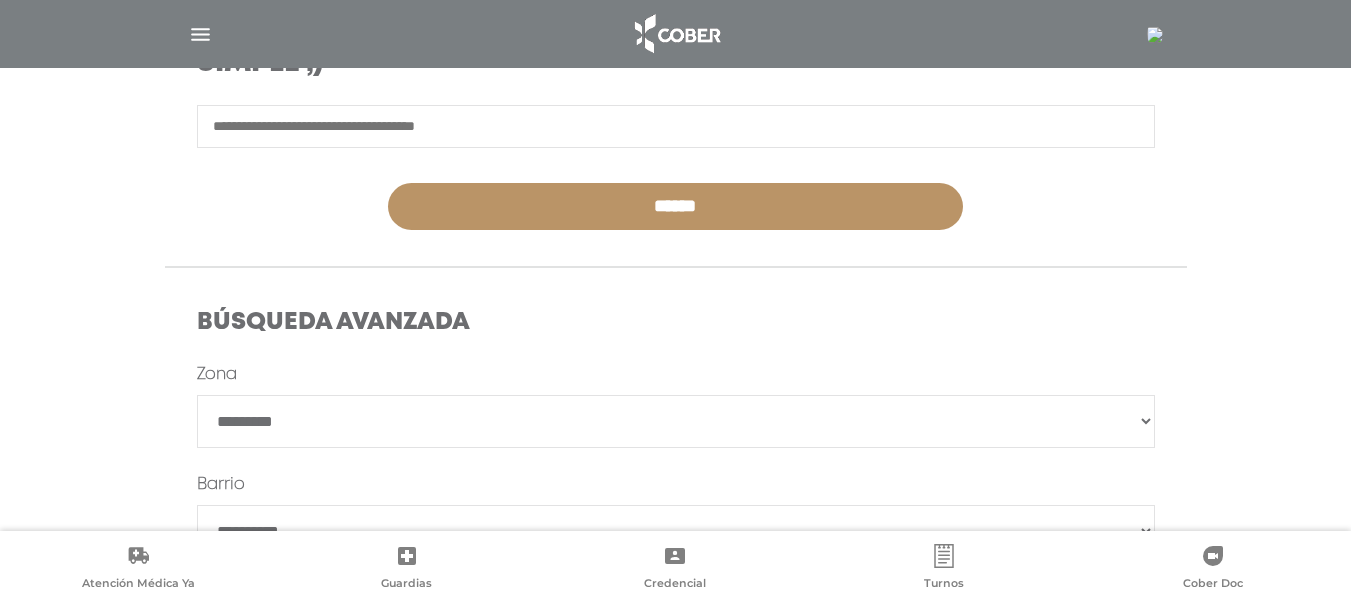 click on "**********" at bounding box center (676, 421) 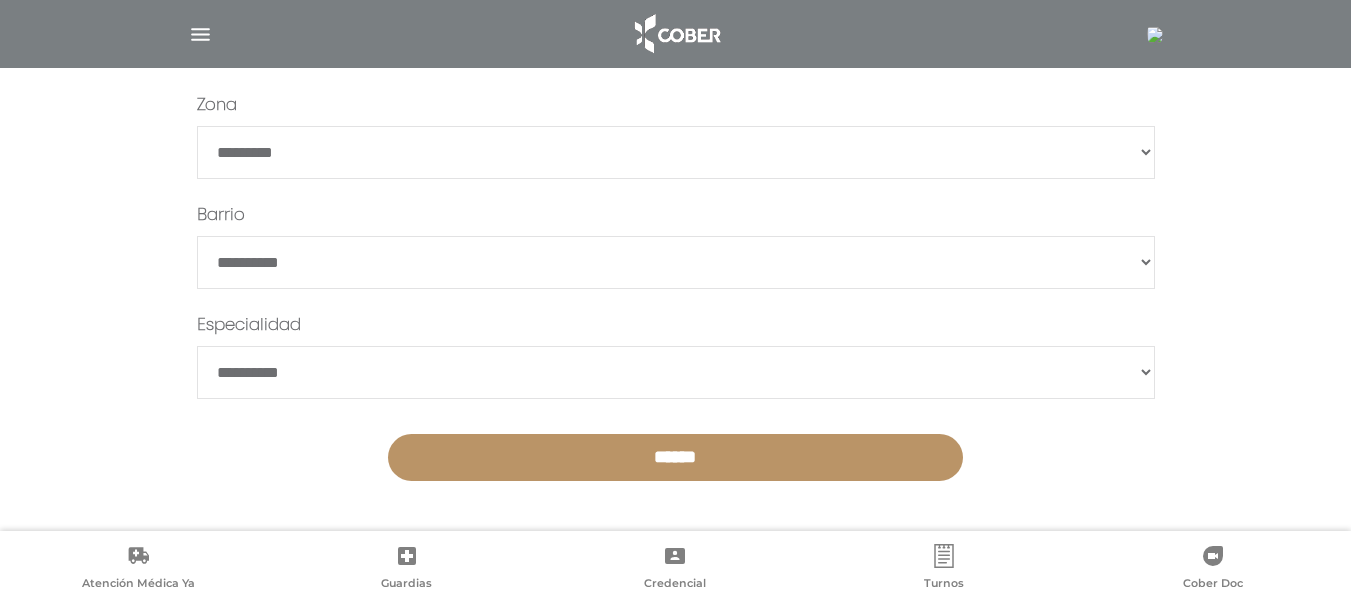 click on "******" at bounding box center [675, 457] 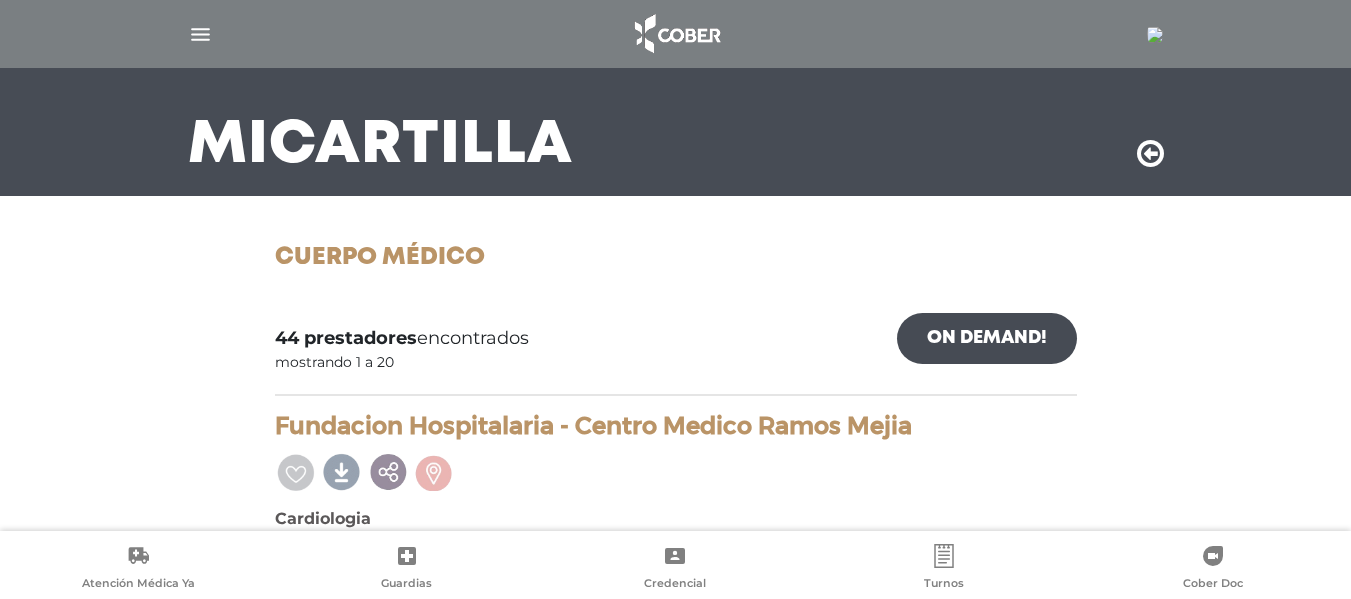 scroll, scrollTop: 172, scrollLeft: 0, axis: vertical 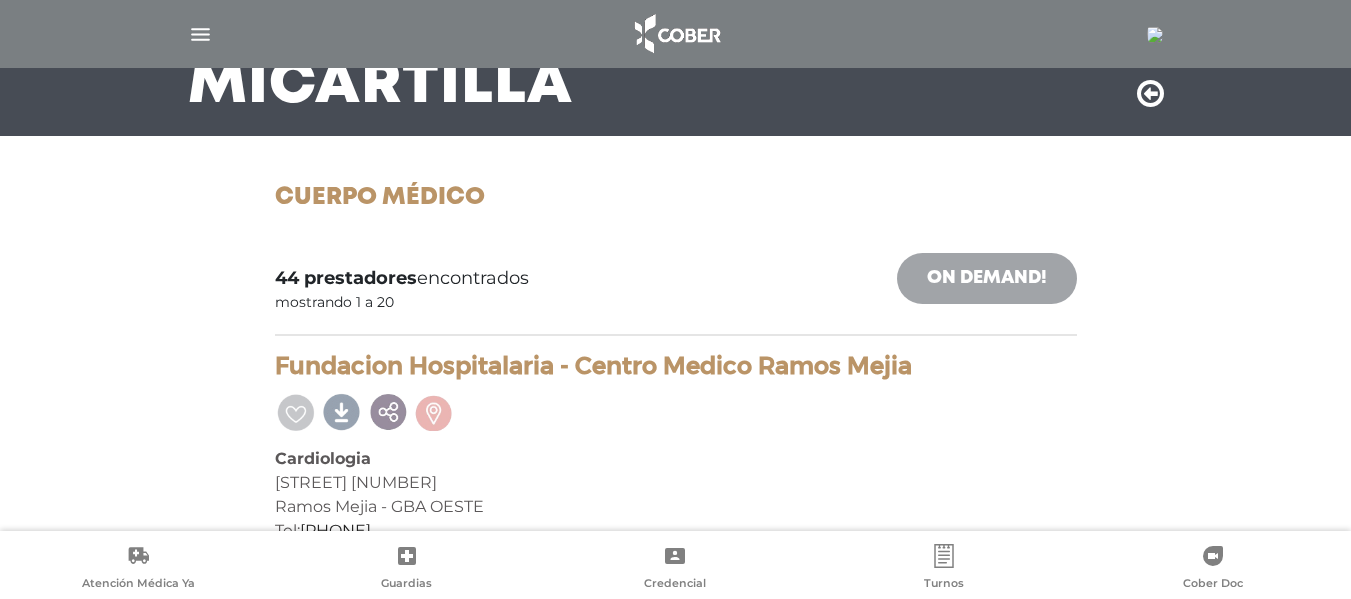 click on "On Demand!" at bounding box center (987, 278) 